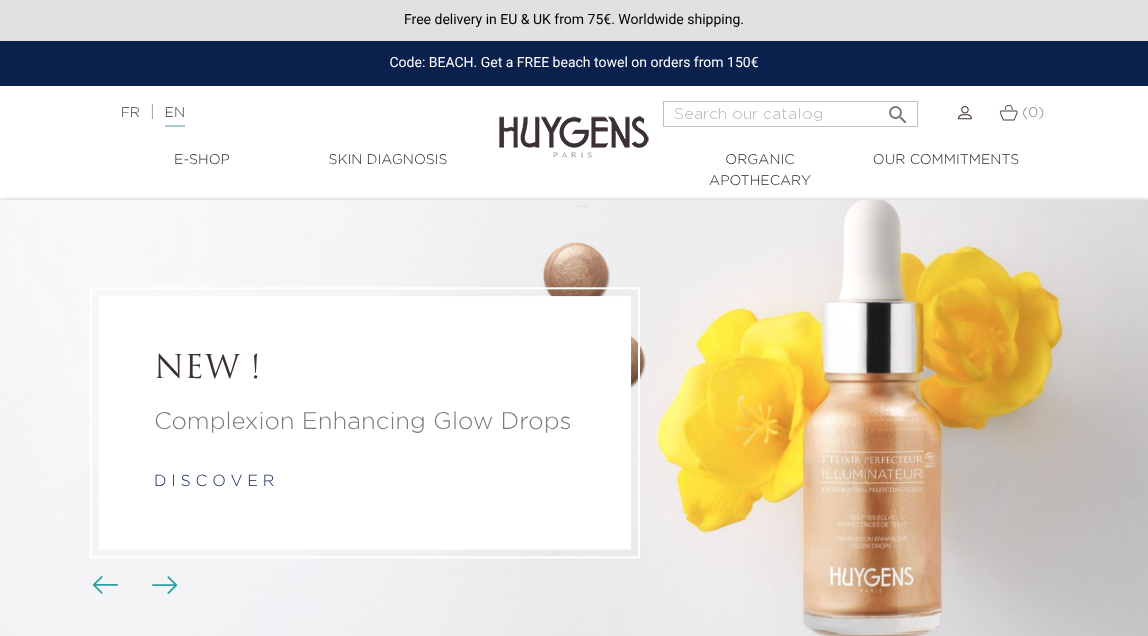 scroll, scrollTop: 0, scrollLeft: 0, axis: both 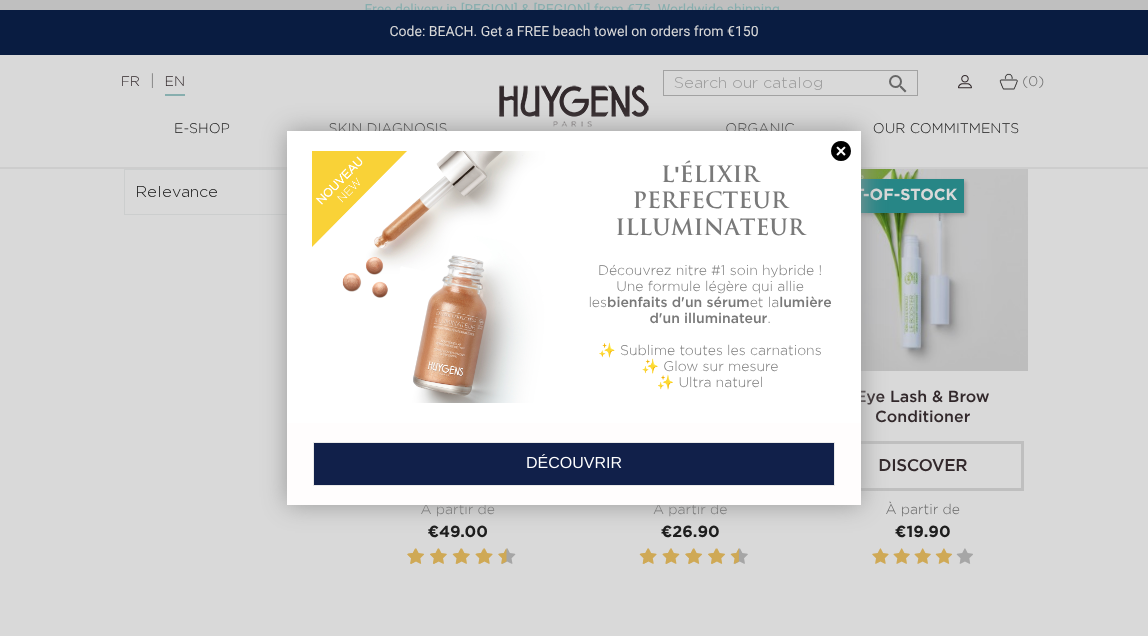 click at bounding box center [841, 151] 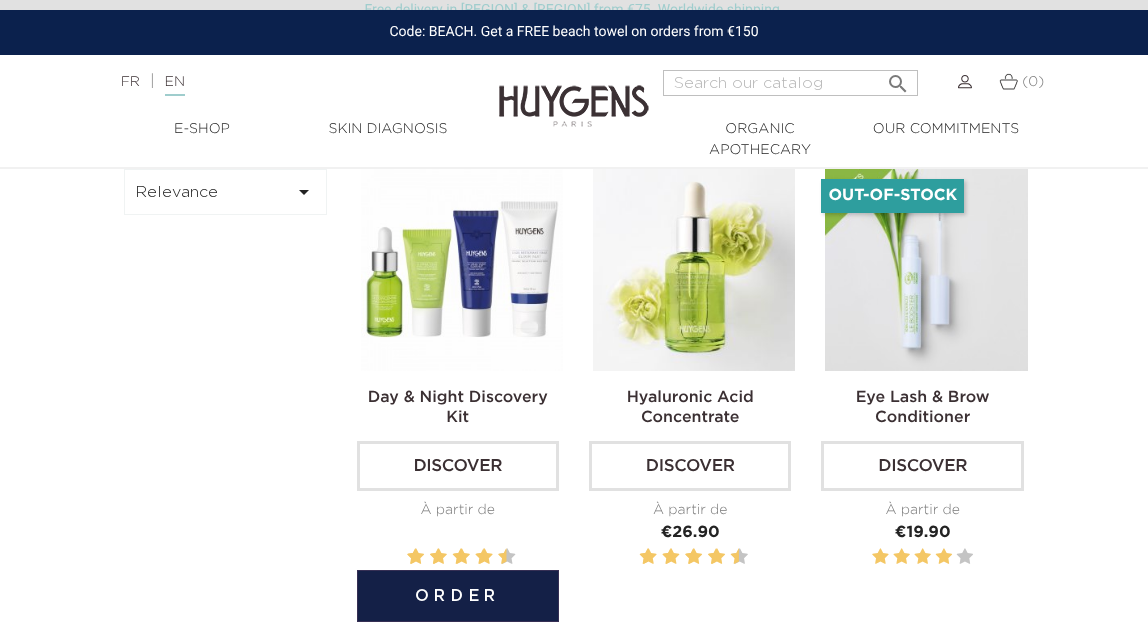 click at bounding box center (462, 270) 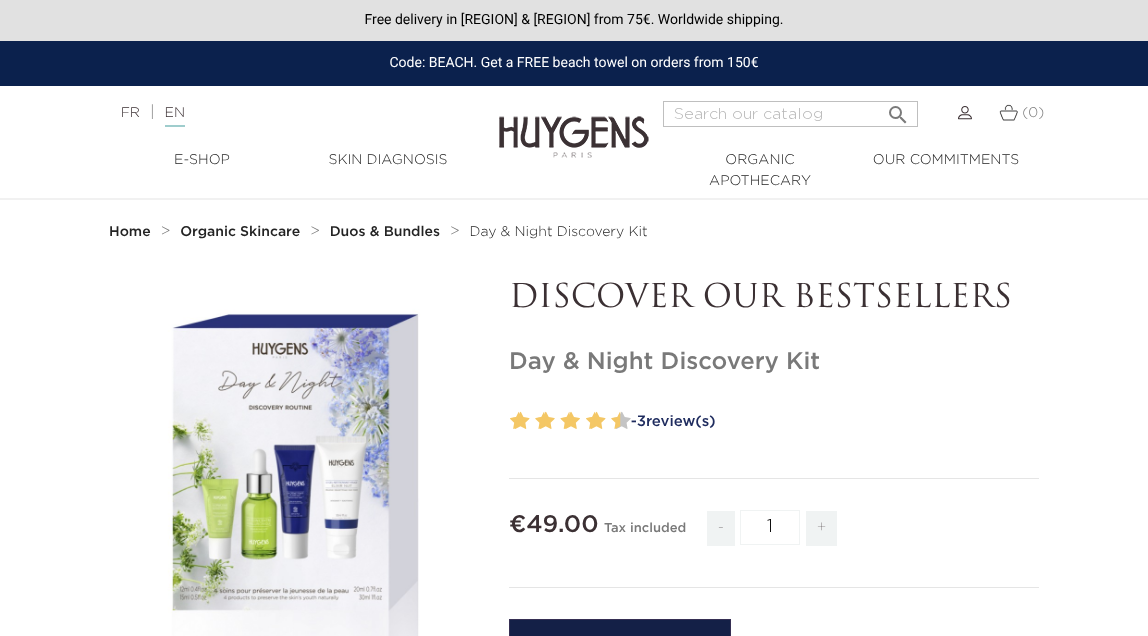 scroll, scrollTop: 0, scrollLeft: 0, axis: both 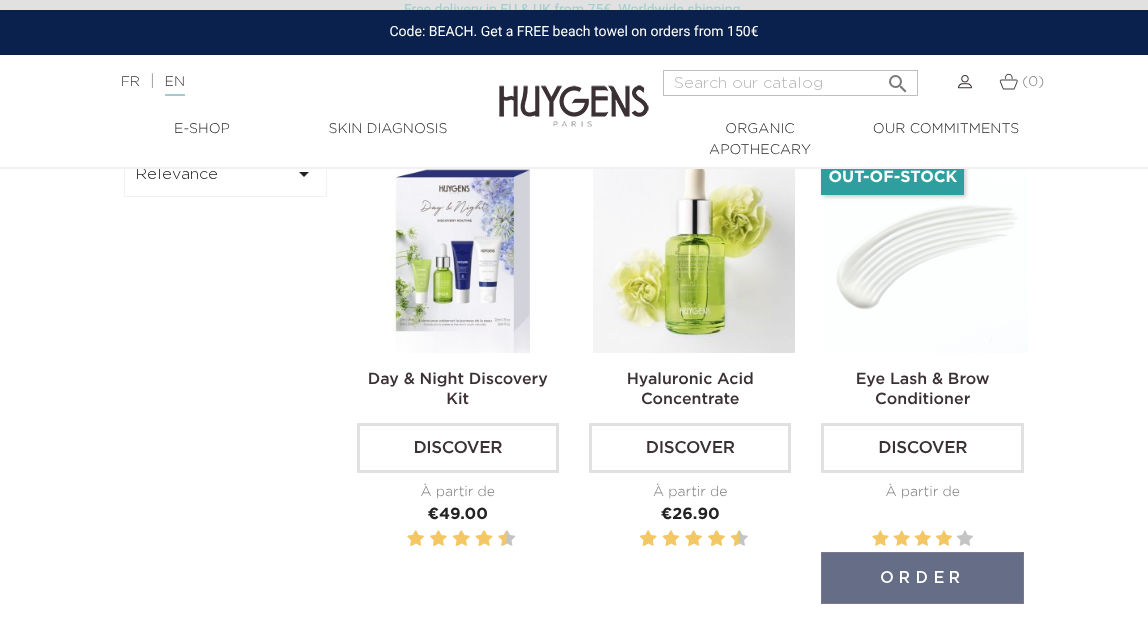 click at bounding box center (926, 252) 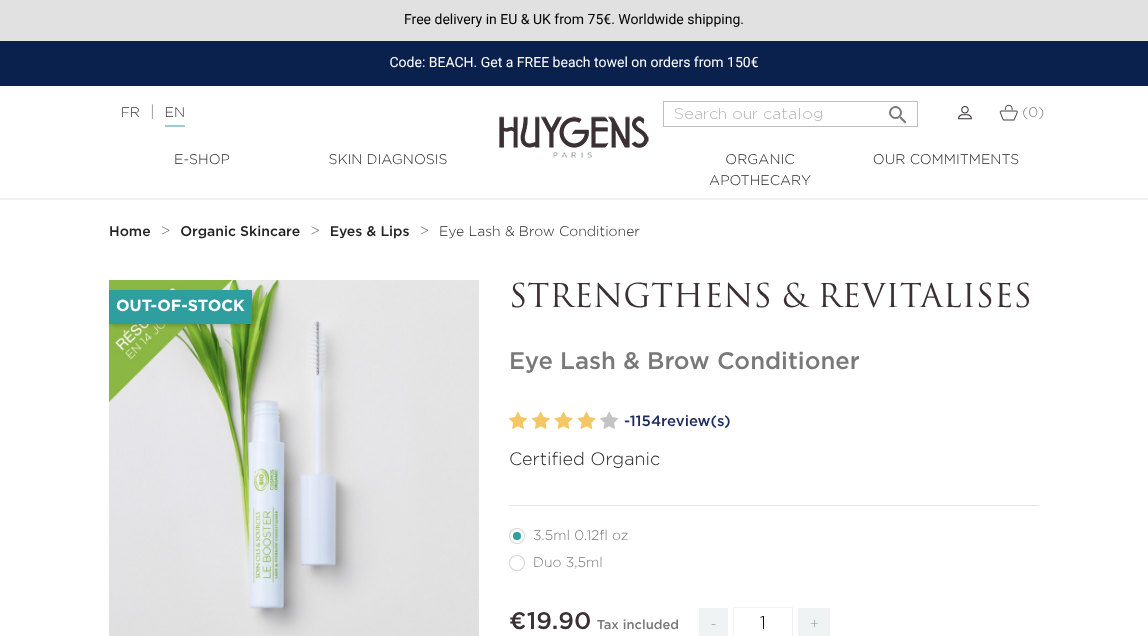scroll, scrollTop: 102, scrollLeft: 0, axis: vertical 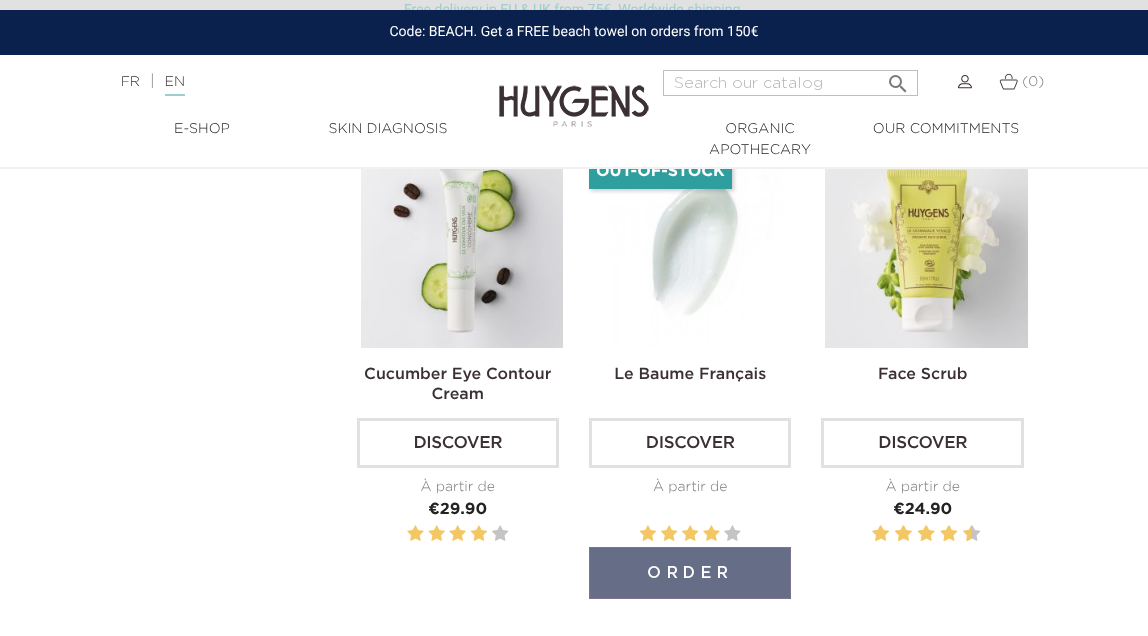 click at bounding box center [694, 246] 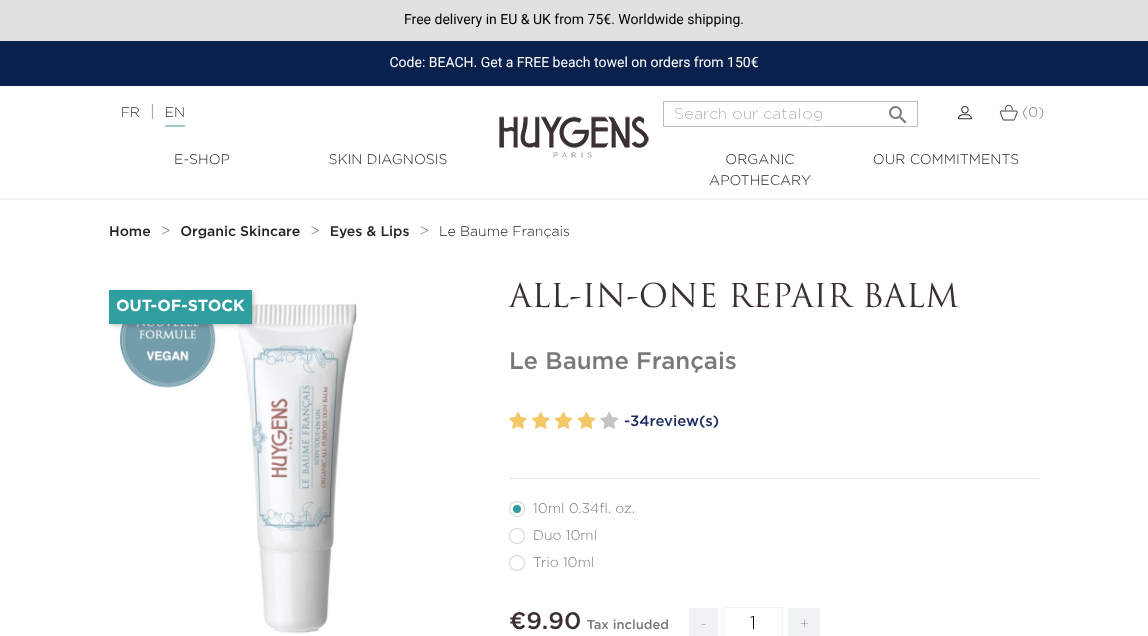 scroll, scrollTop: 0, scrollLeft: 0, axis: both 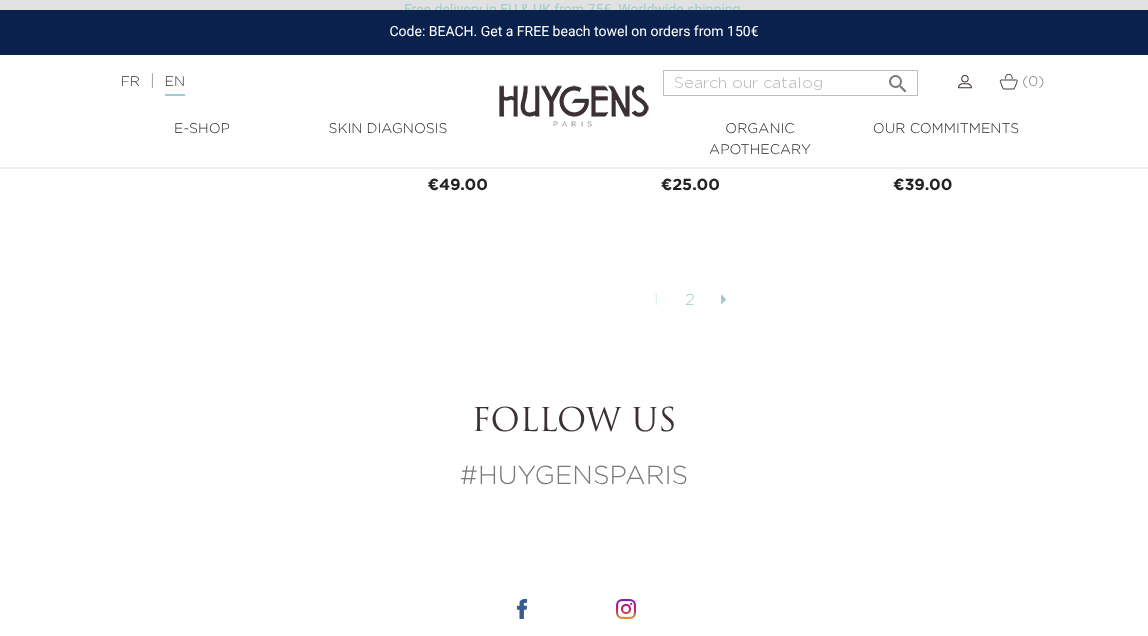 click on "2" at bounding box center (690, 301) 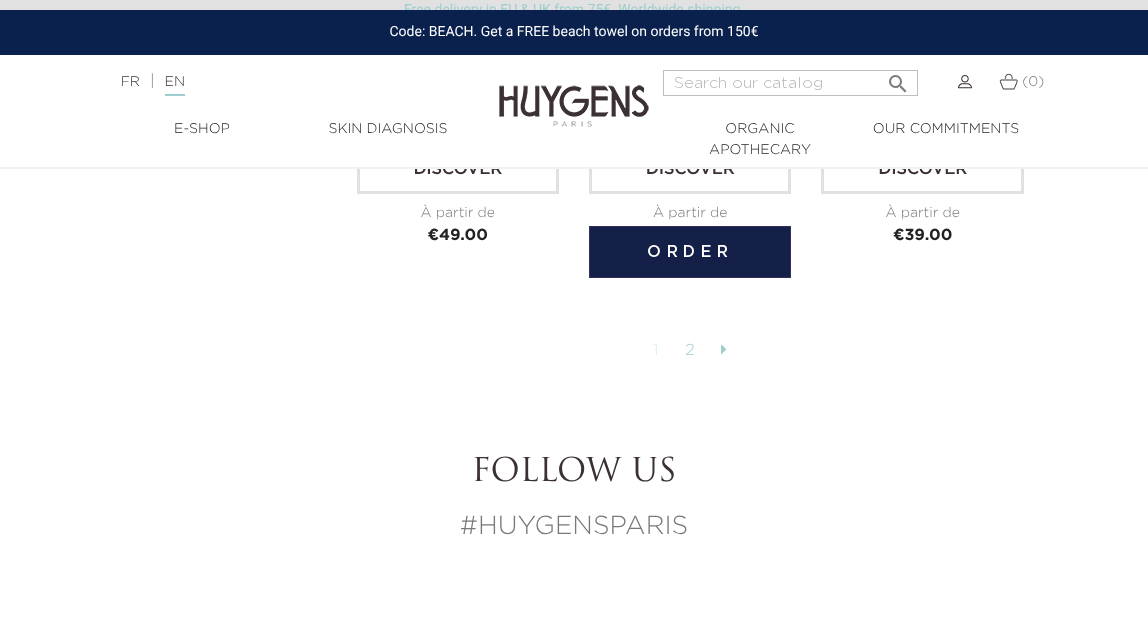 scroll, scrollTop: 4761, scrollLeft: 0, axis: vertical 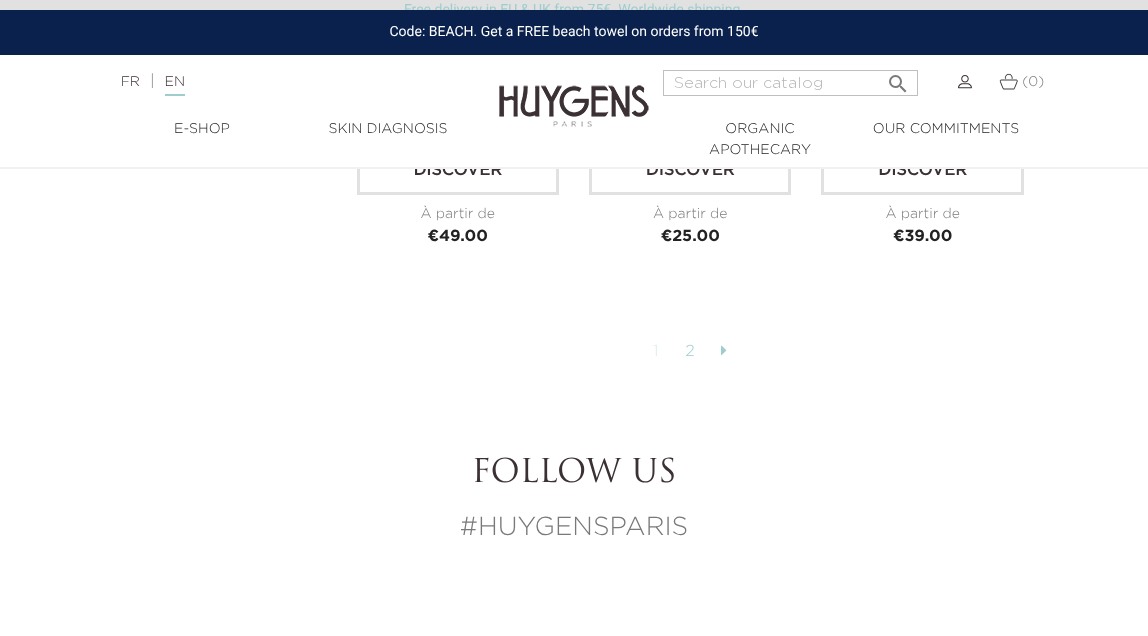 click on "2" at bounding box center (690, 352) 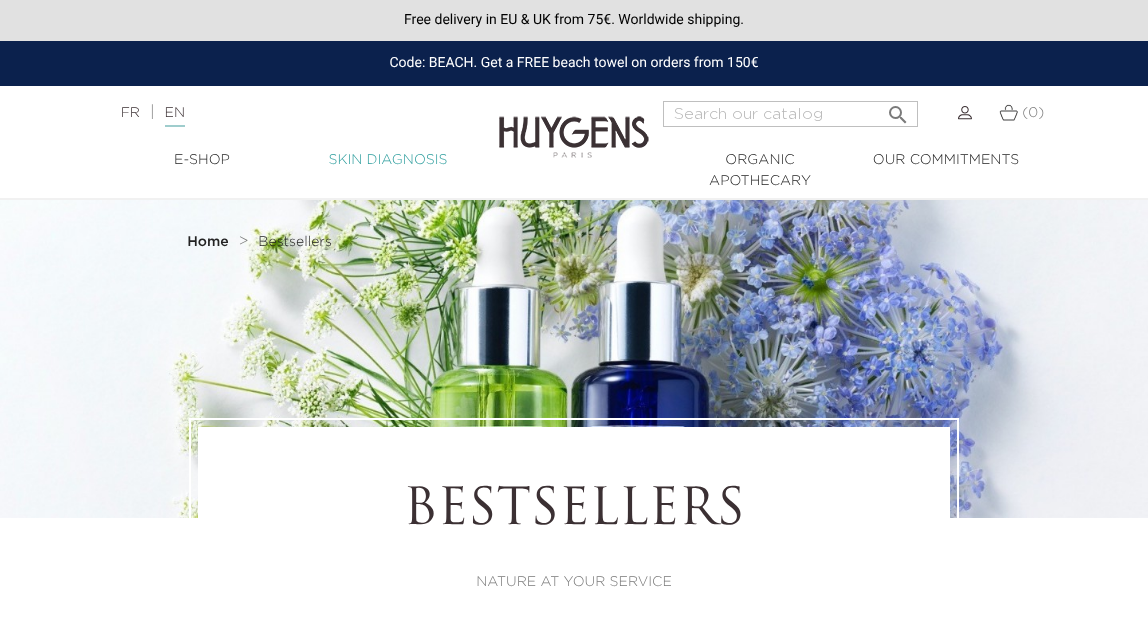 scroll, scrollTop: 0, scrollLeft: 0, axis: both 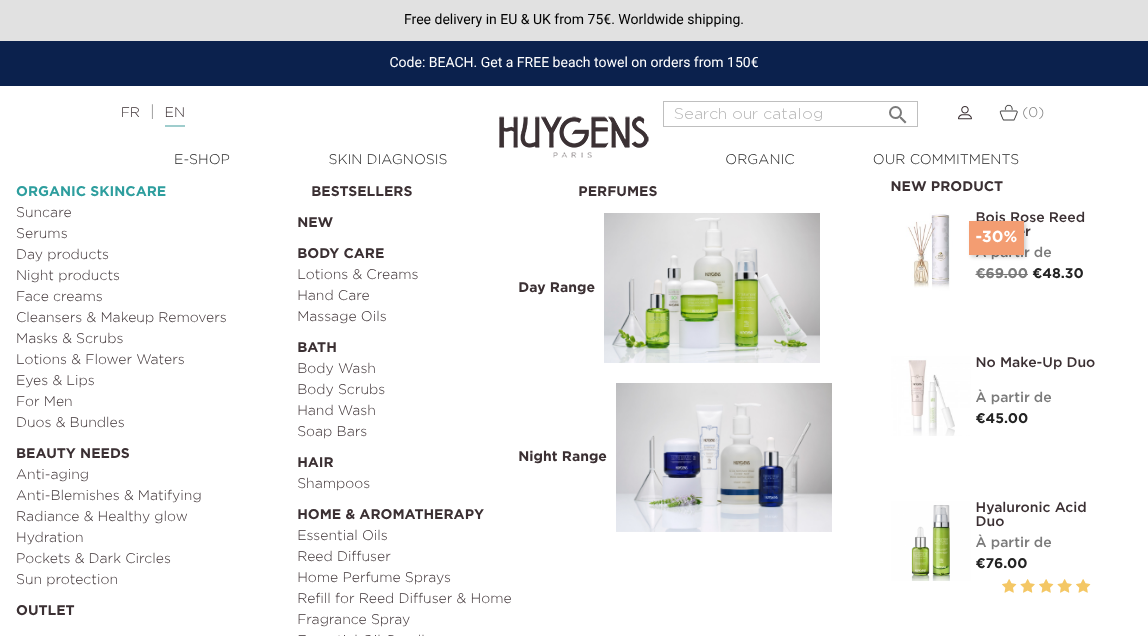 click on "

Organic Skincare" at bounding box center (149, 187) 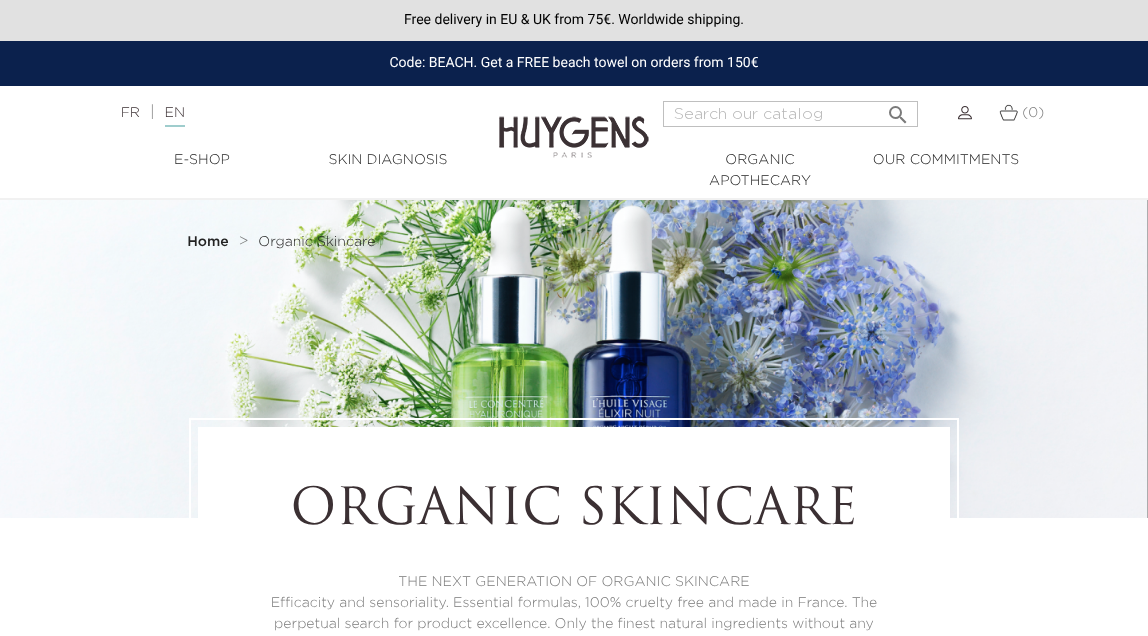 scroll, scrollTop: 0, scrollLeft: 0, axis: both 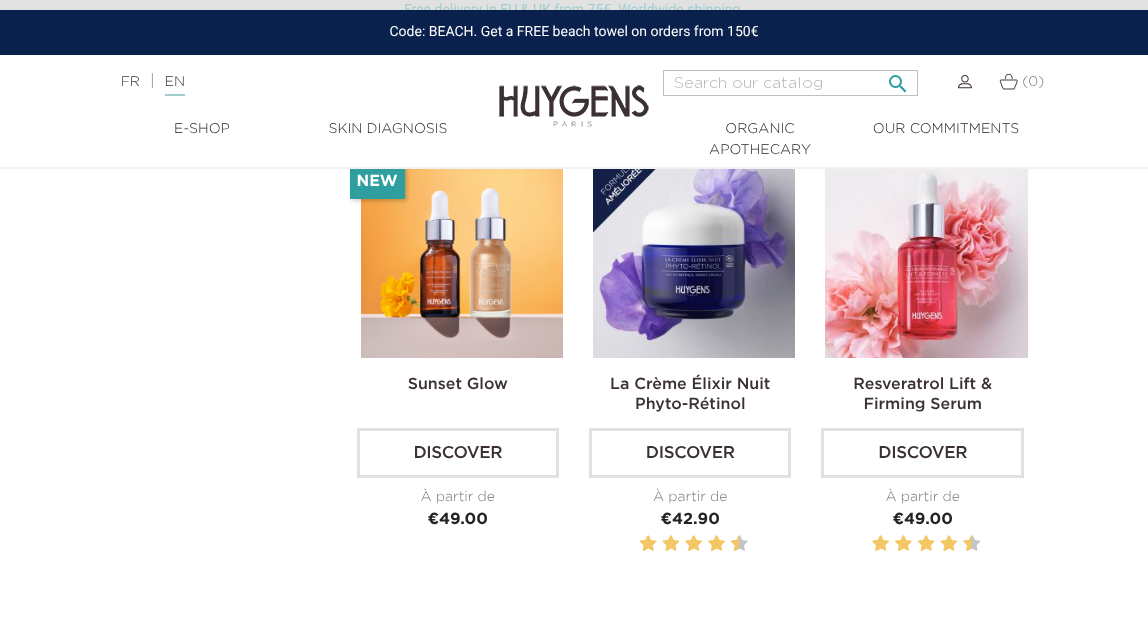 click at bounding box center (790, 83) 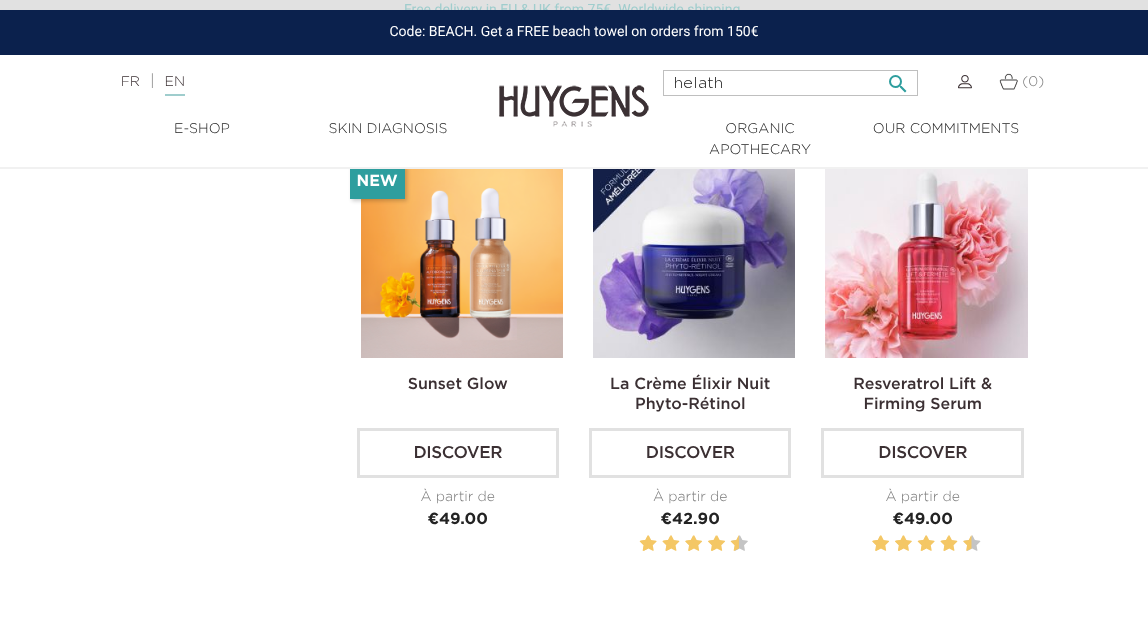 type on "helath" 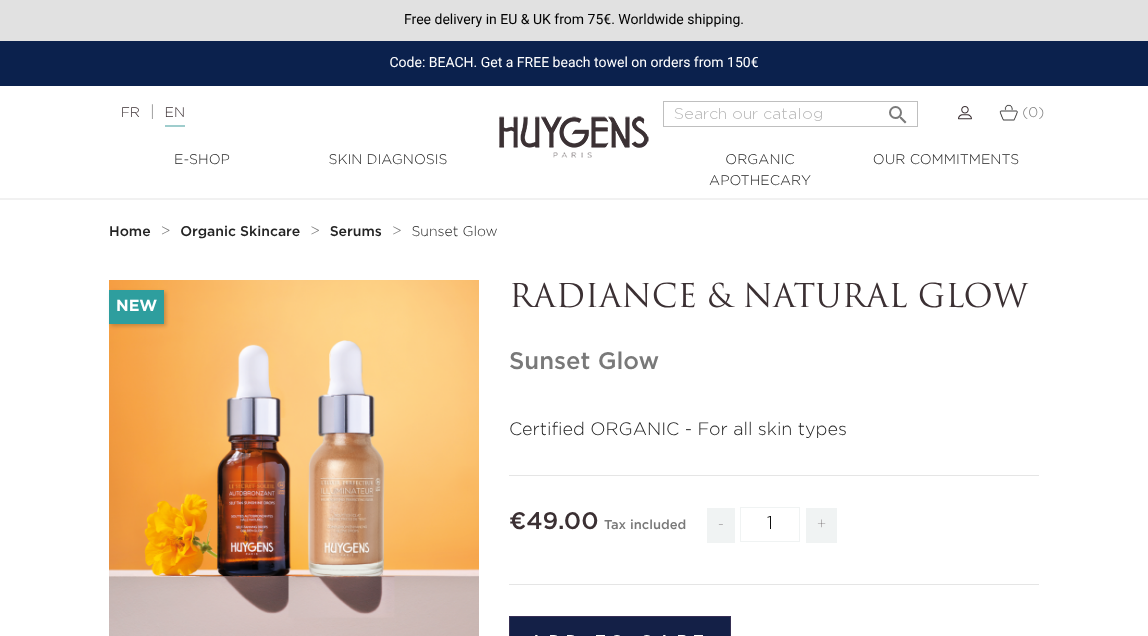scroll, scrollTop: 0, scrollLeft: 0, axis: both 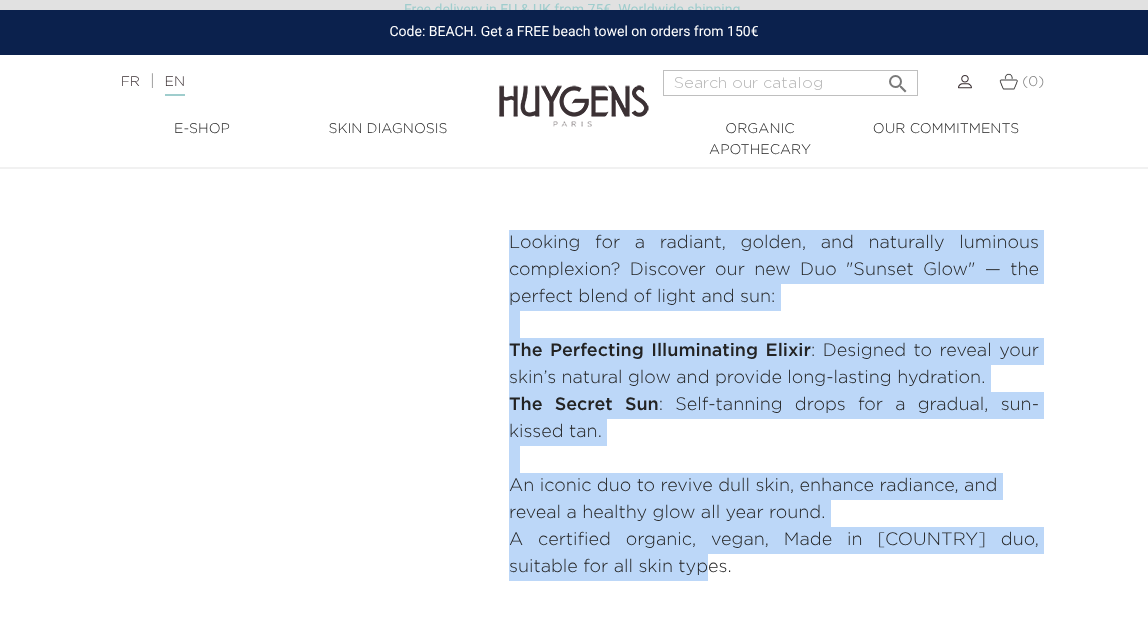 drag, startPoint x: 504, startPoint y: 234, endPoint x: 679, endPoint y: 585, distance: 392.20657 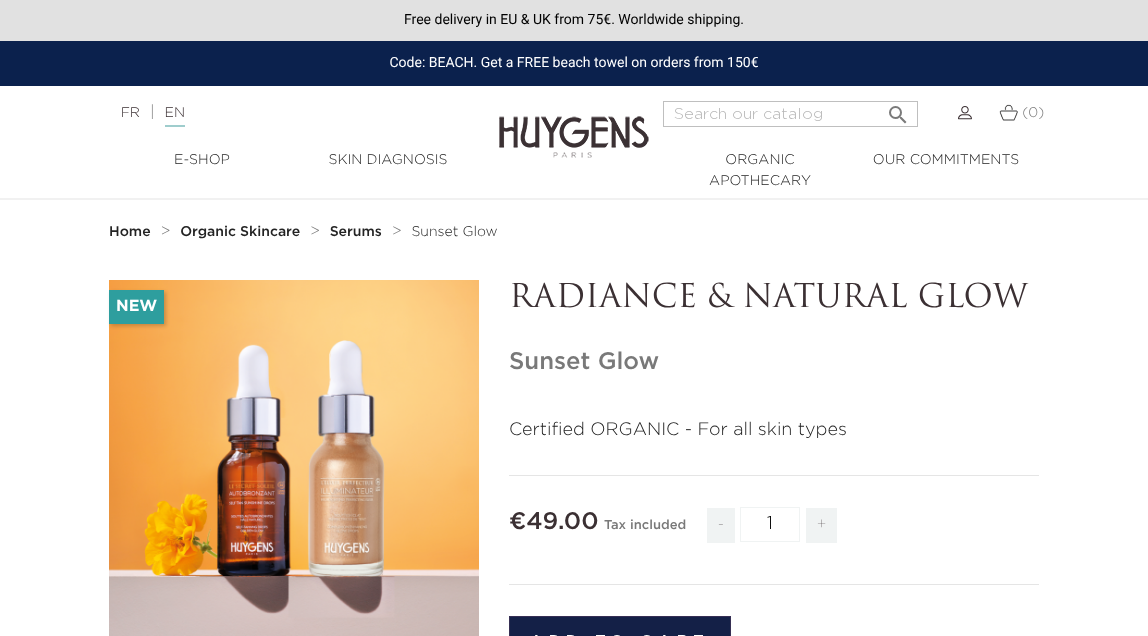 scroll, scrollTop: 0, scrollLeft: 0, axis: both 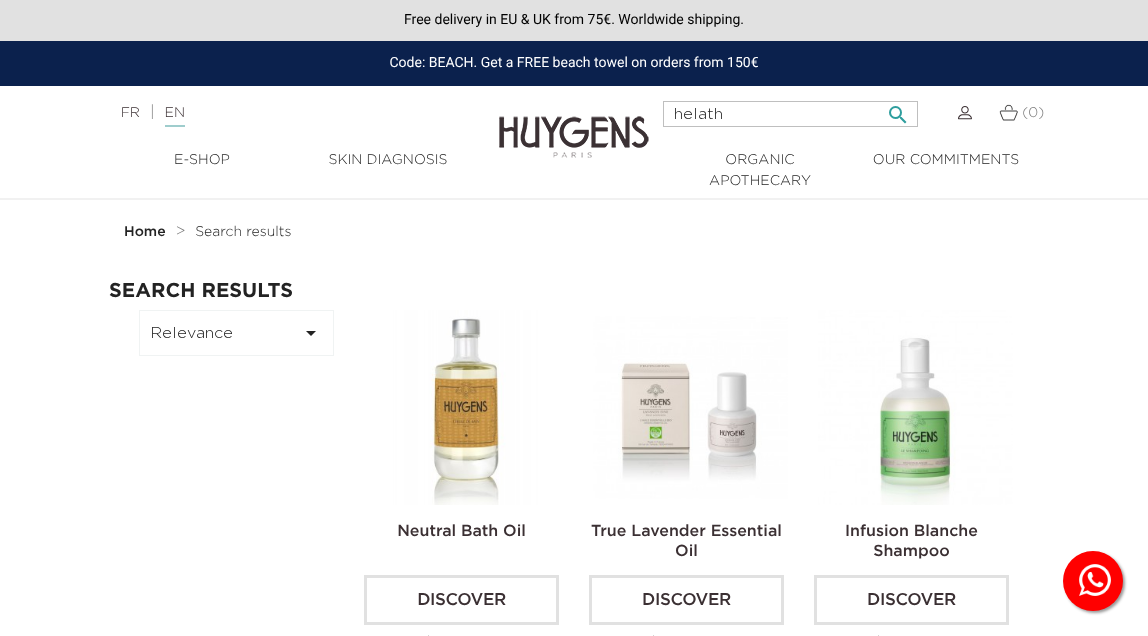 click on "helath" at bounding box center (790, 114) 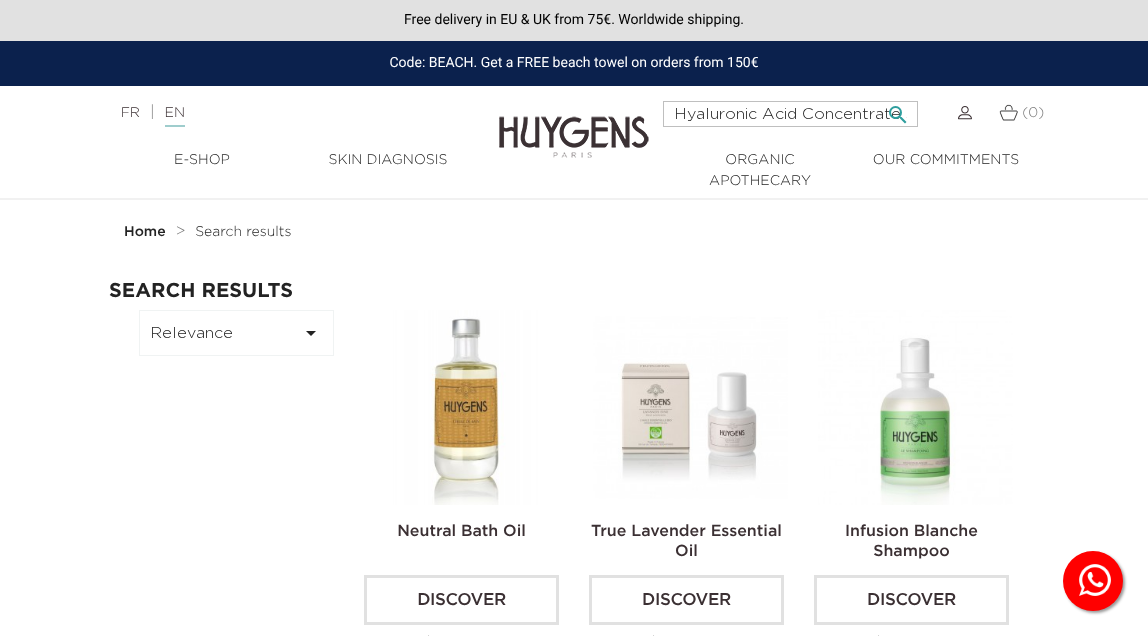 type on "Hyaluronic Acid Concentrate serum" 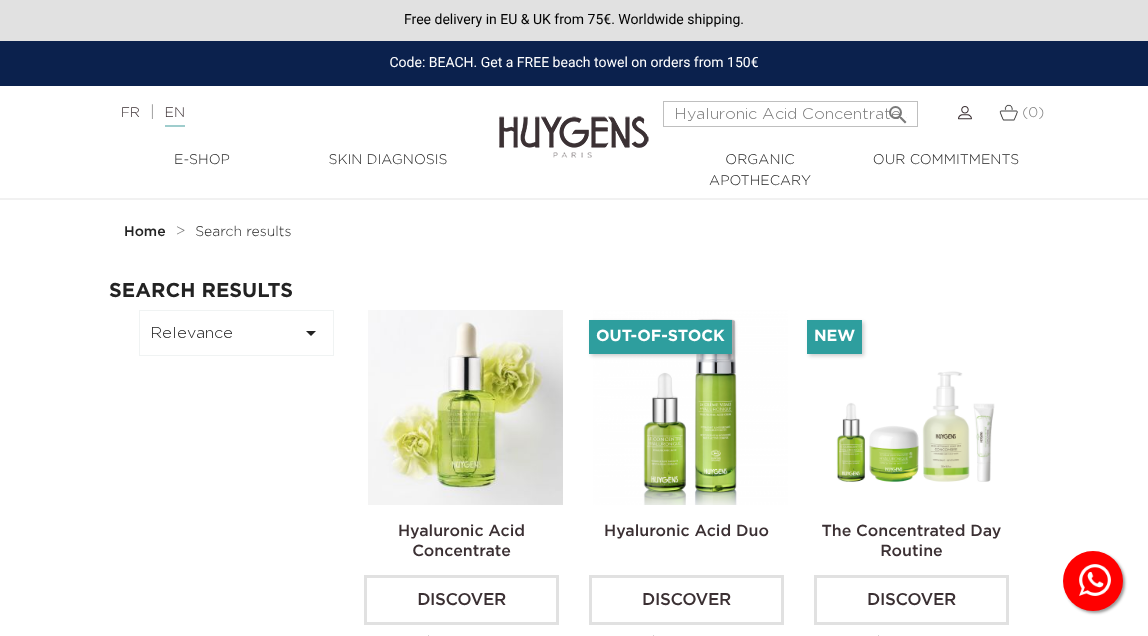scroll, scrollTop: 0, scrollLeft: 0, axis: both 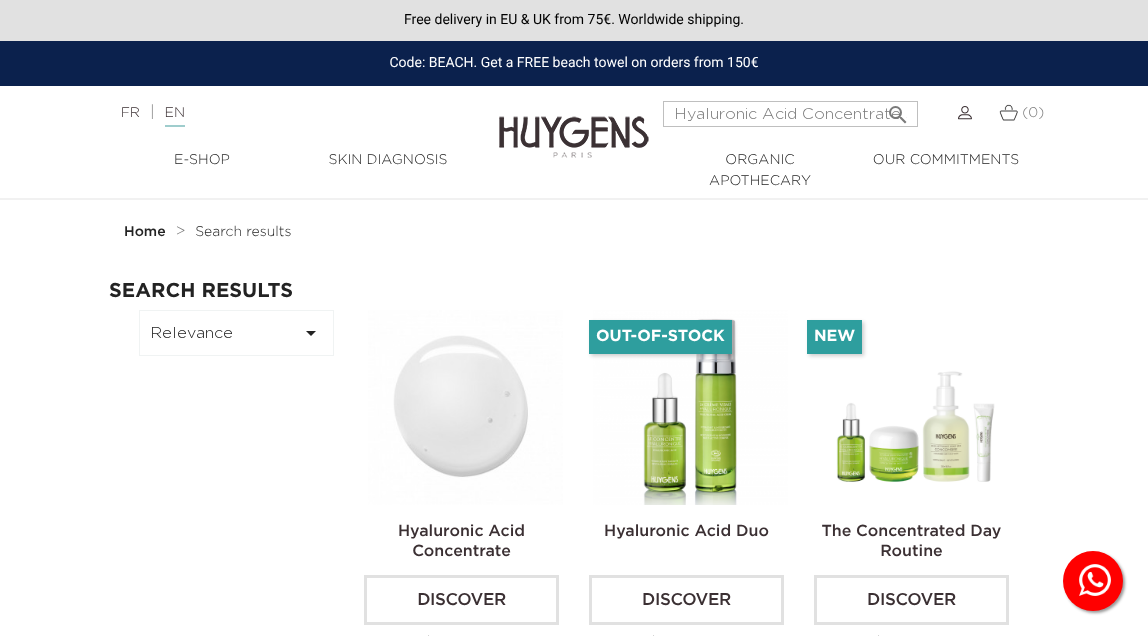click at bounding box center (465, 407) 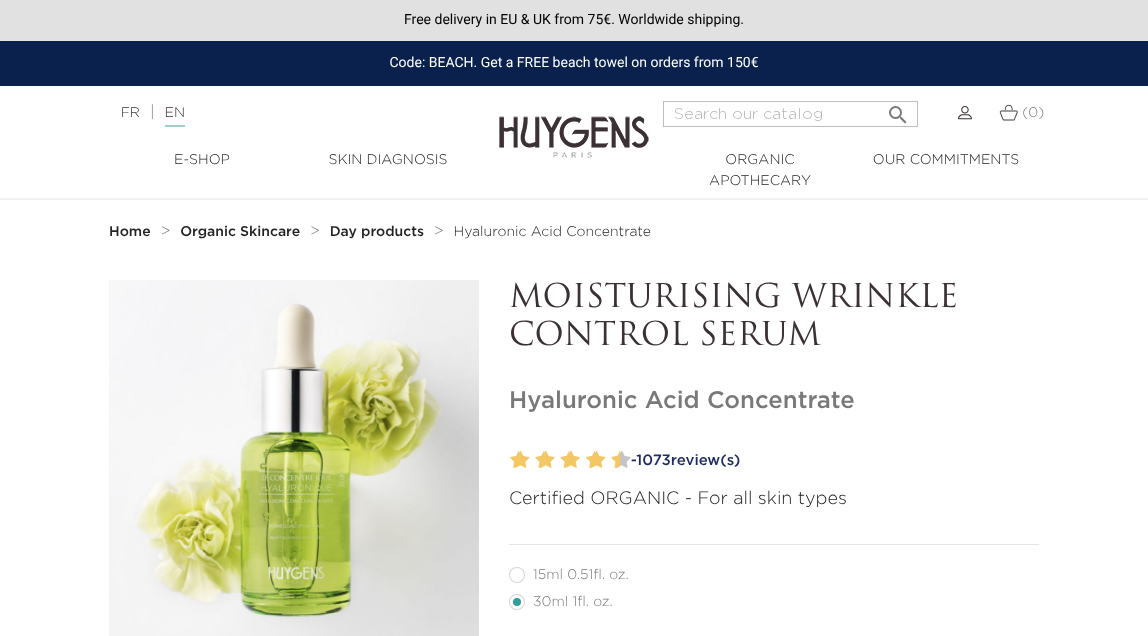 scroll, scrollTop: 145, scrollLeft: 0, axis: vertical 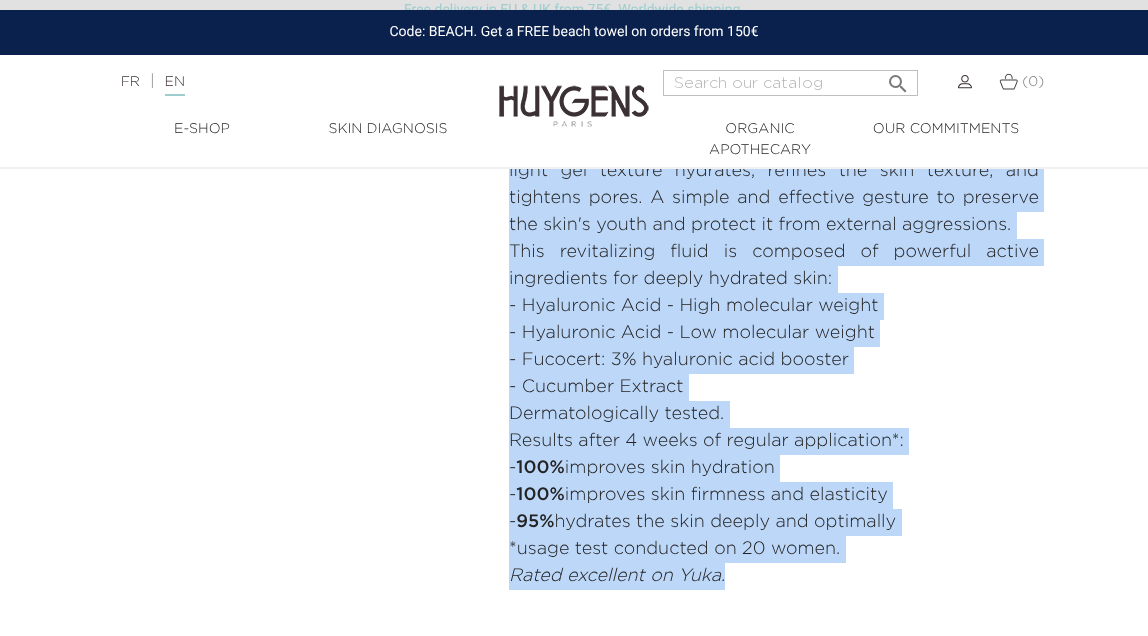 drag, startPoint x: 512, startPoint y: 283, endPoint x: 795, endPoint y: 577, distance: 408.07474 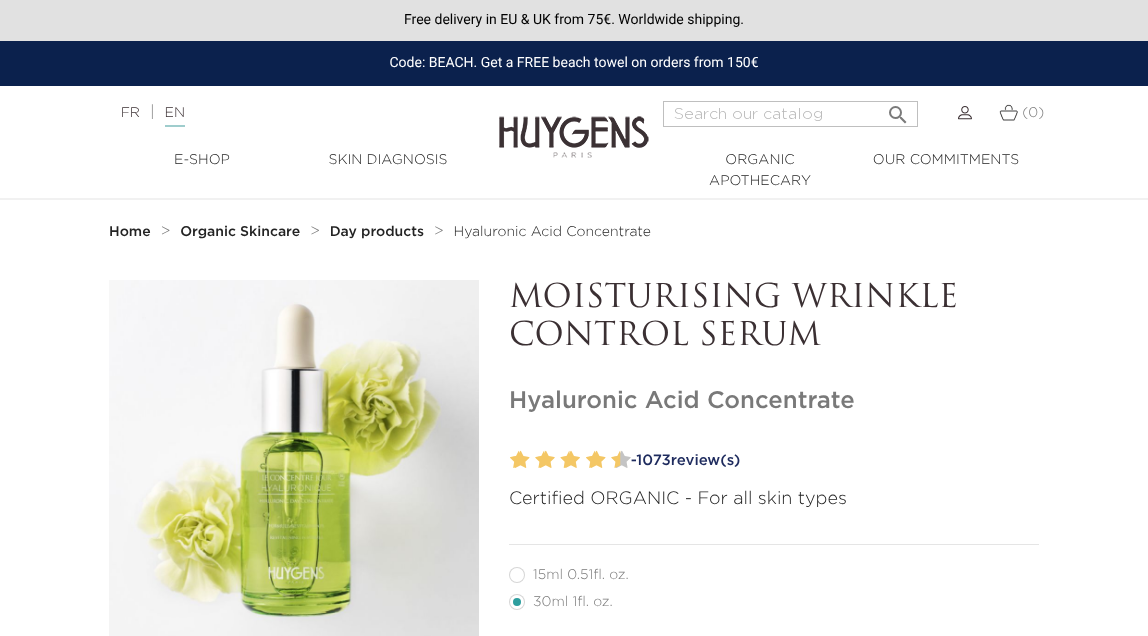 scroll, scrollTop: 0, scrollLeft: 0, axis: both 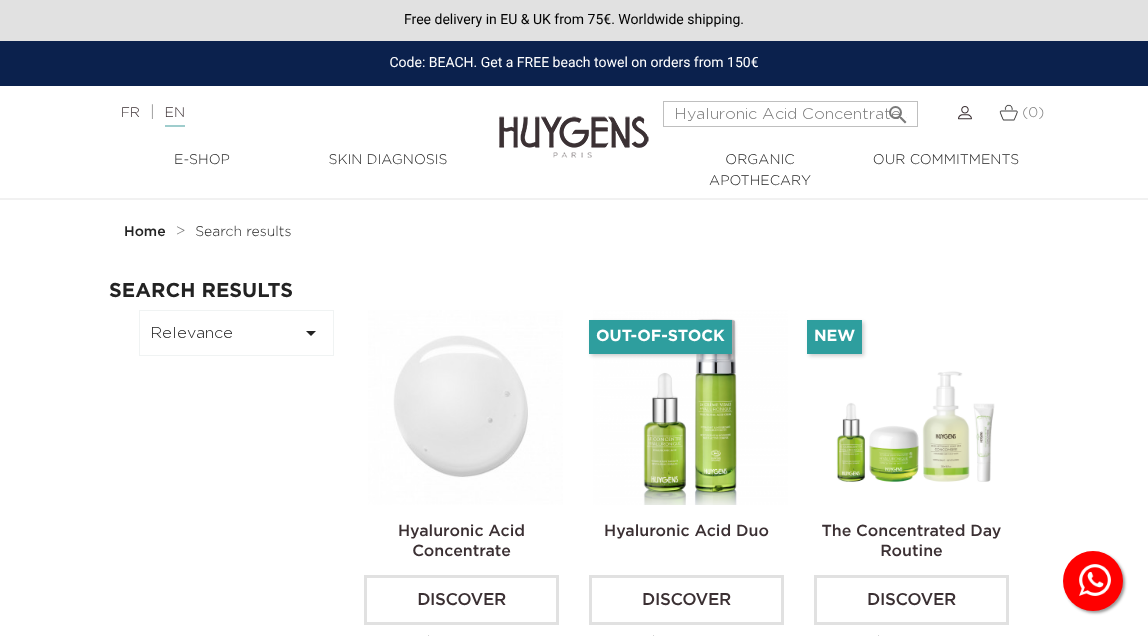 click at bounding box center (465, 407) 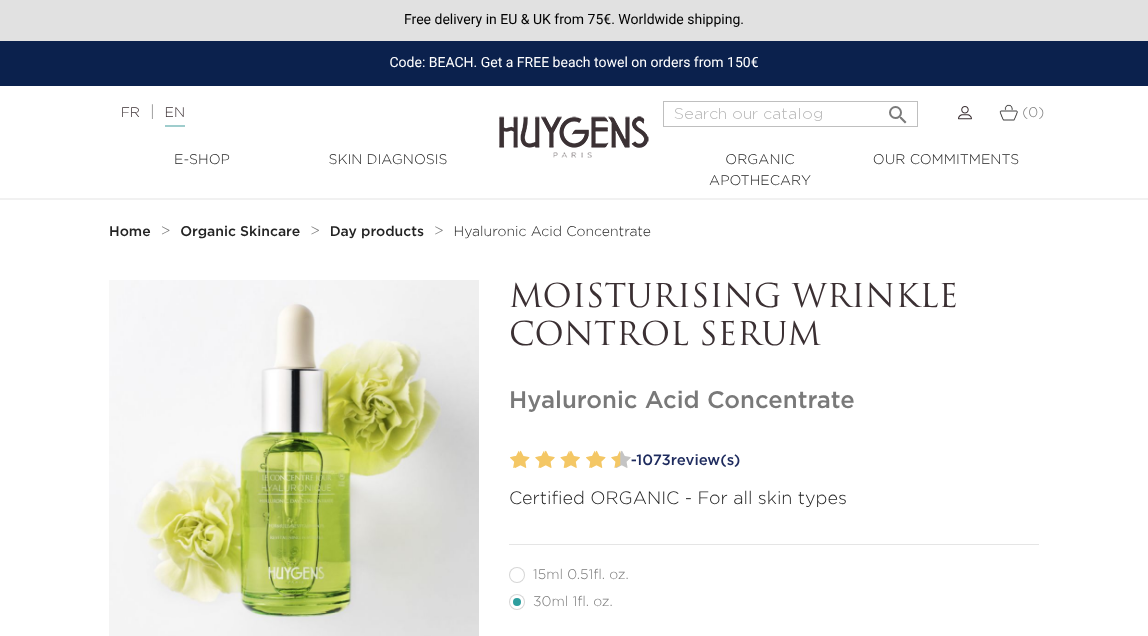 scroll, scrollTop: 0, scrollLeft: 0, axis: both 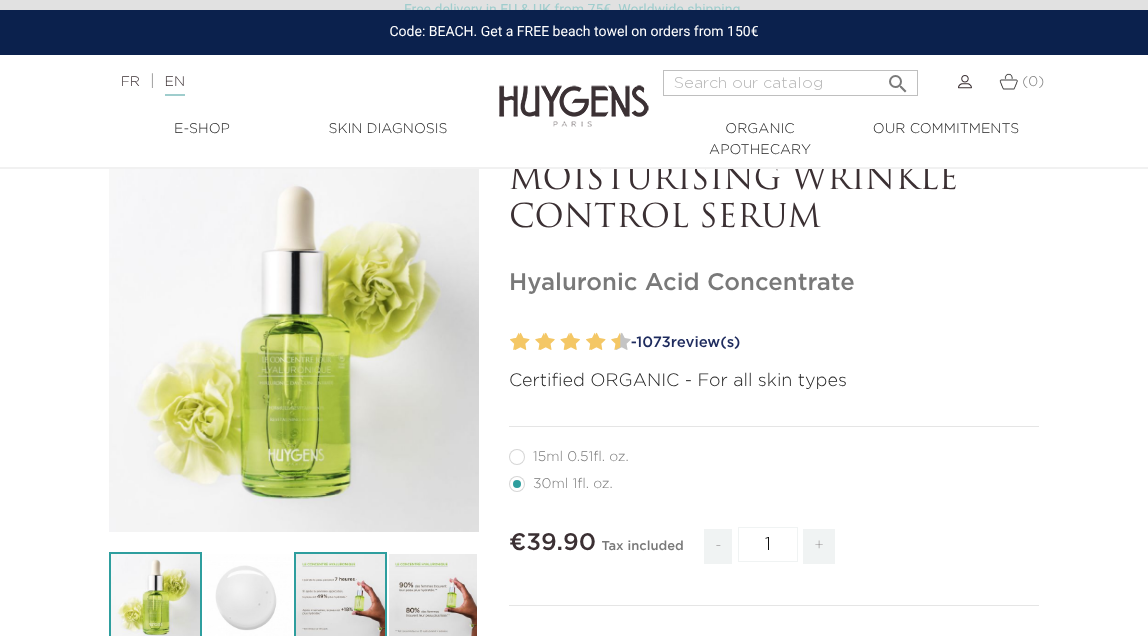 click at bounding box center [340, 598] 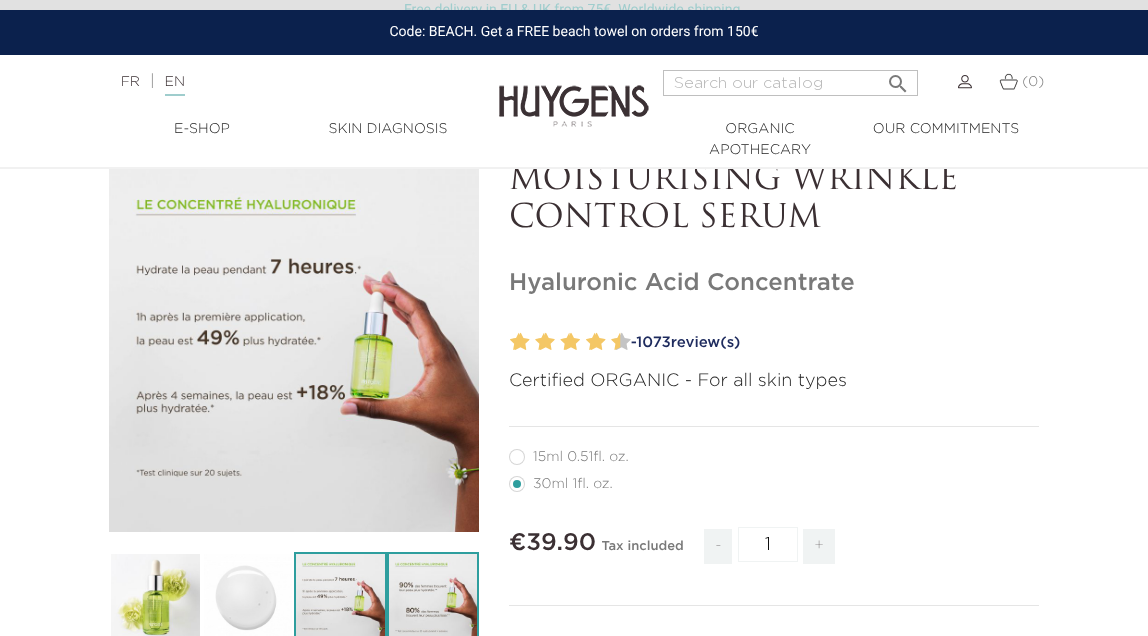 click at bounding box center [433, 598] 